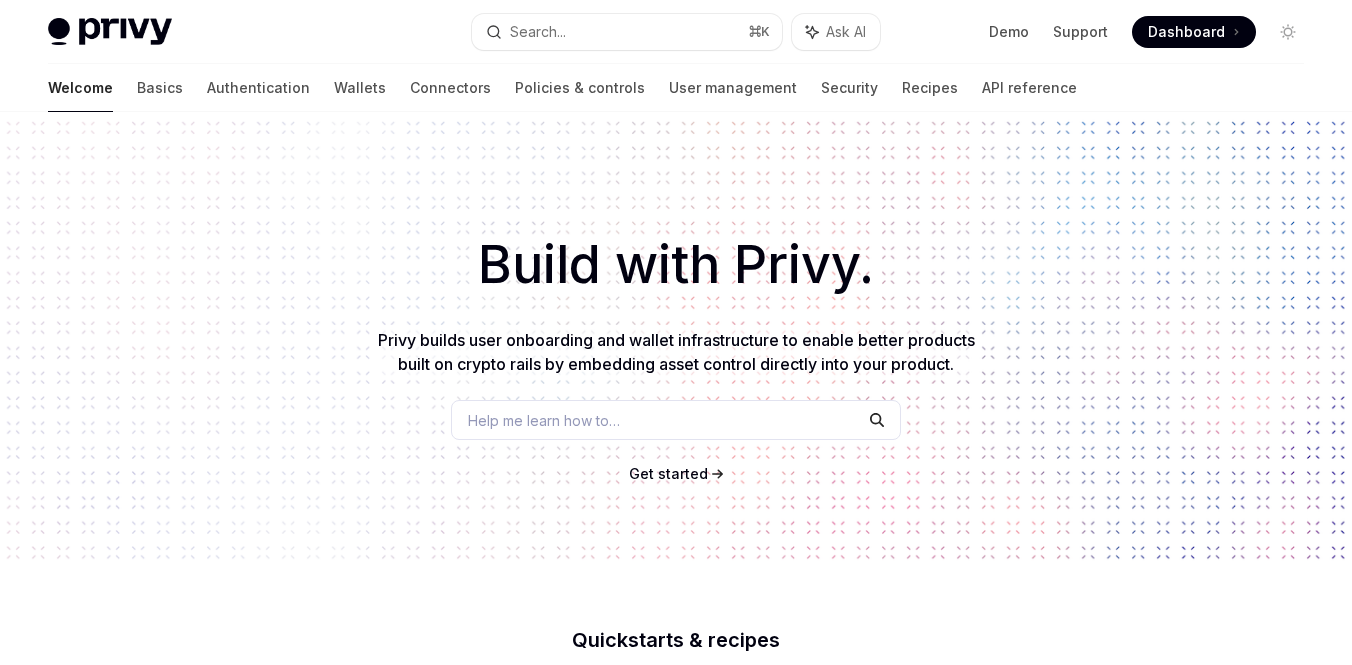 scroll, scrollTop: 925, scrollLeft: 0, axis: vertical 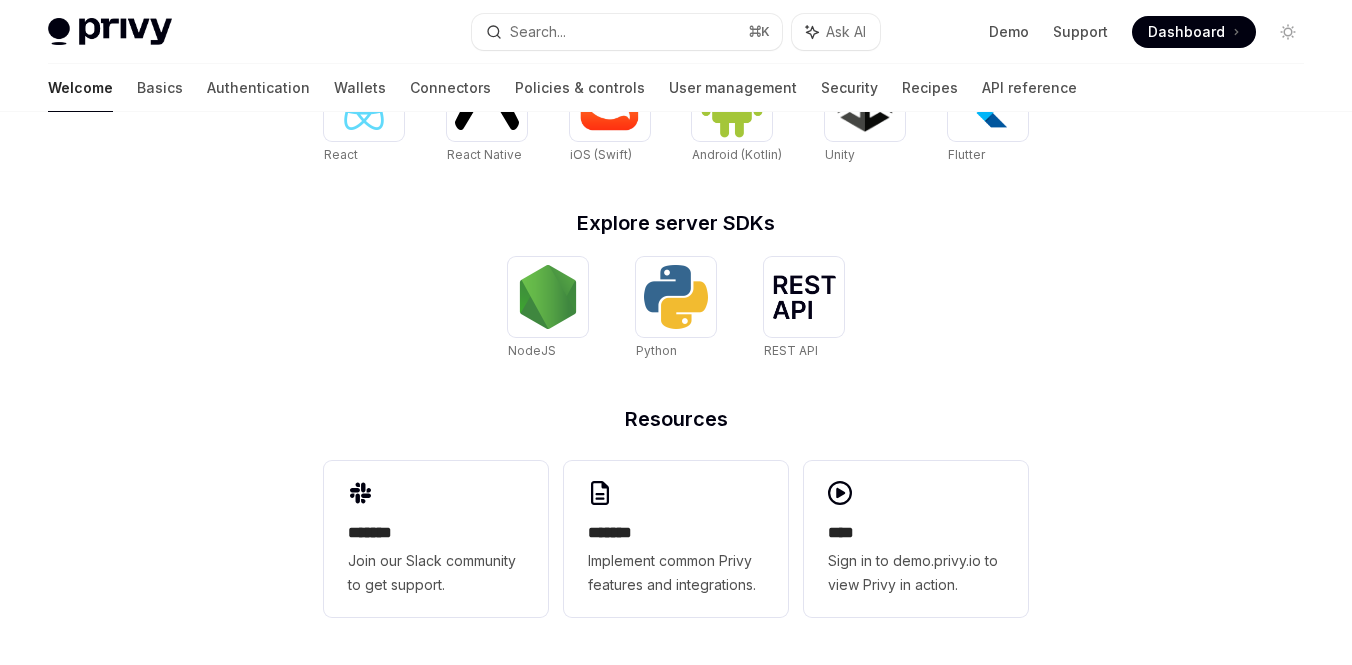 click on "**********" at bounding box center (676, -74) 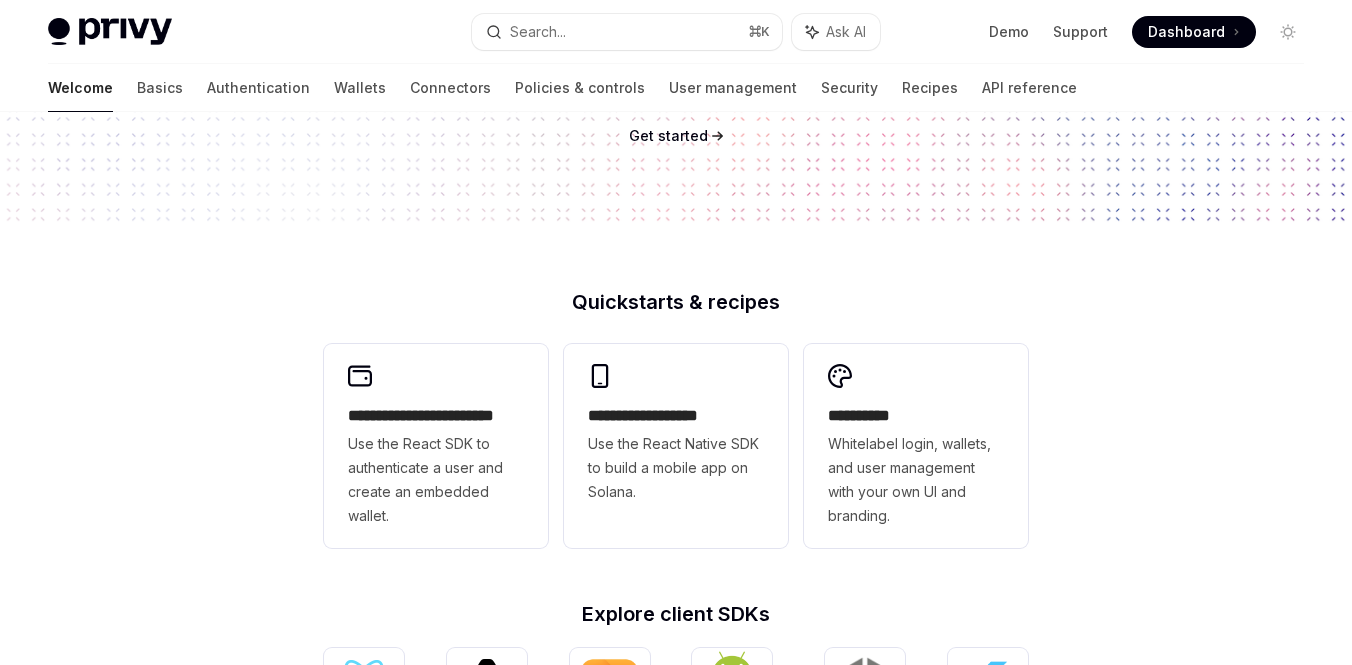 scroll, scrollTop: 0, scrollLeft: 0, axis: both 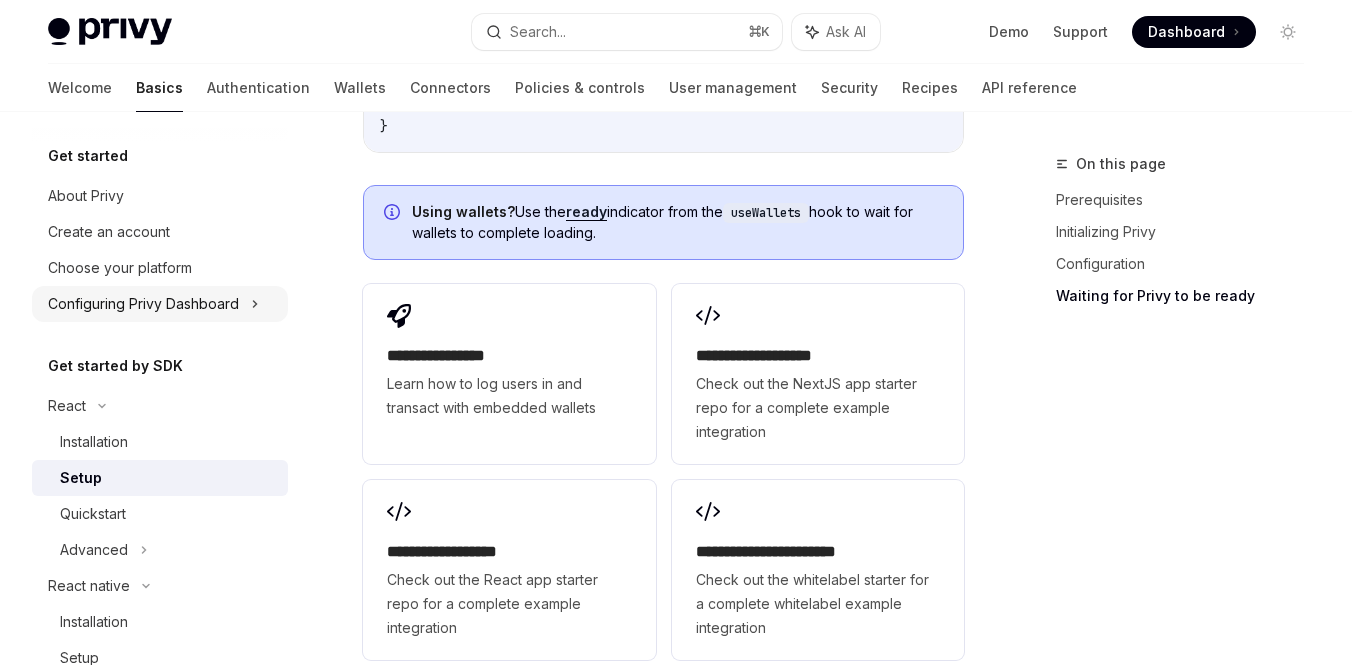 click on "Configuring Privy Dashboard" at bounding box center [143, 304] 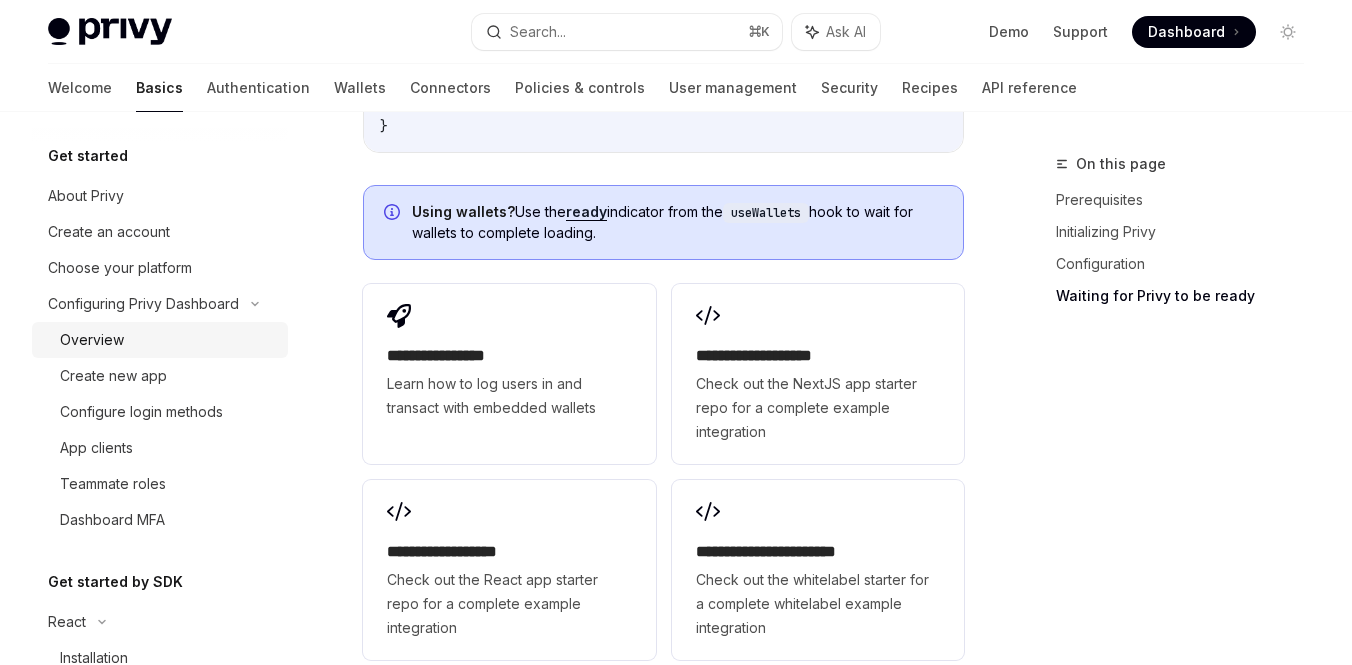 scroll, scrollTop: 0, scrollLeft: 0, axis: both 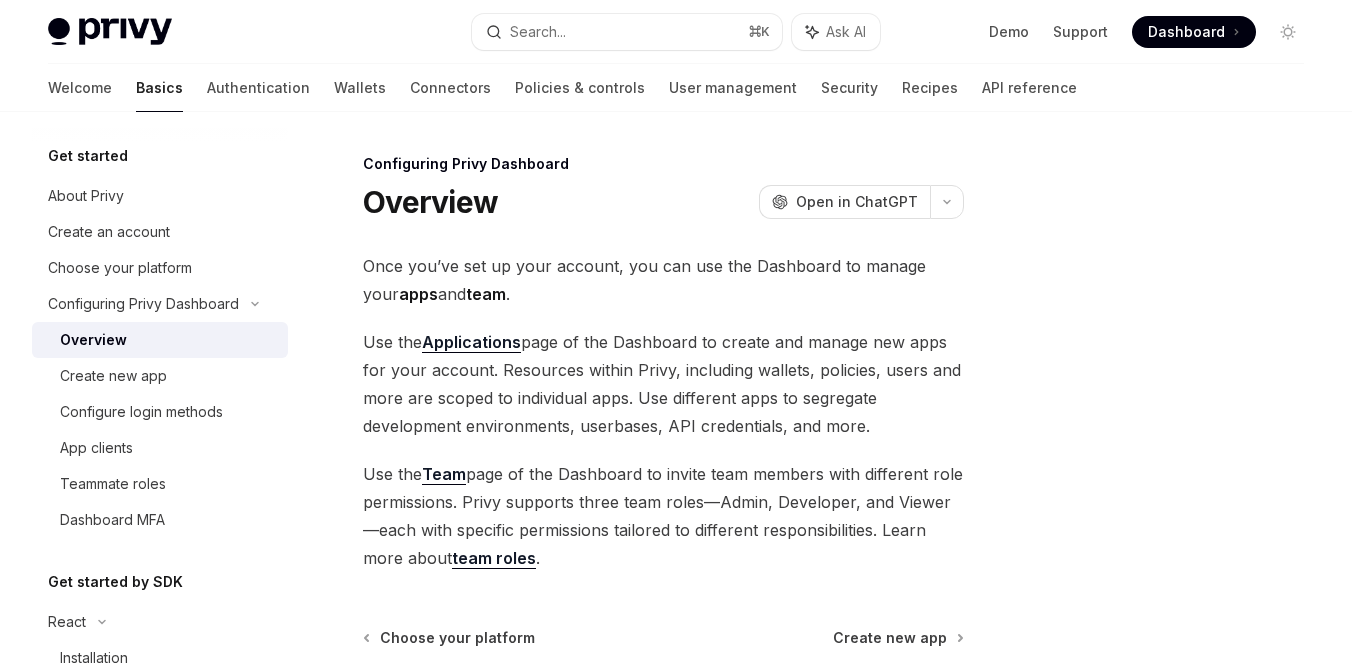 click on "Overview" at bounding box center [168, 340] 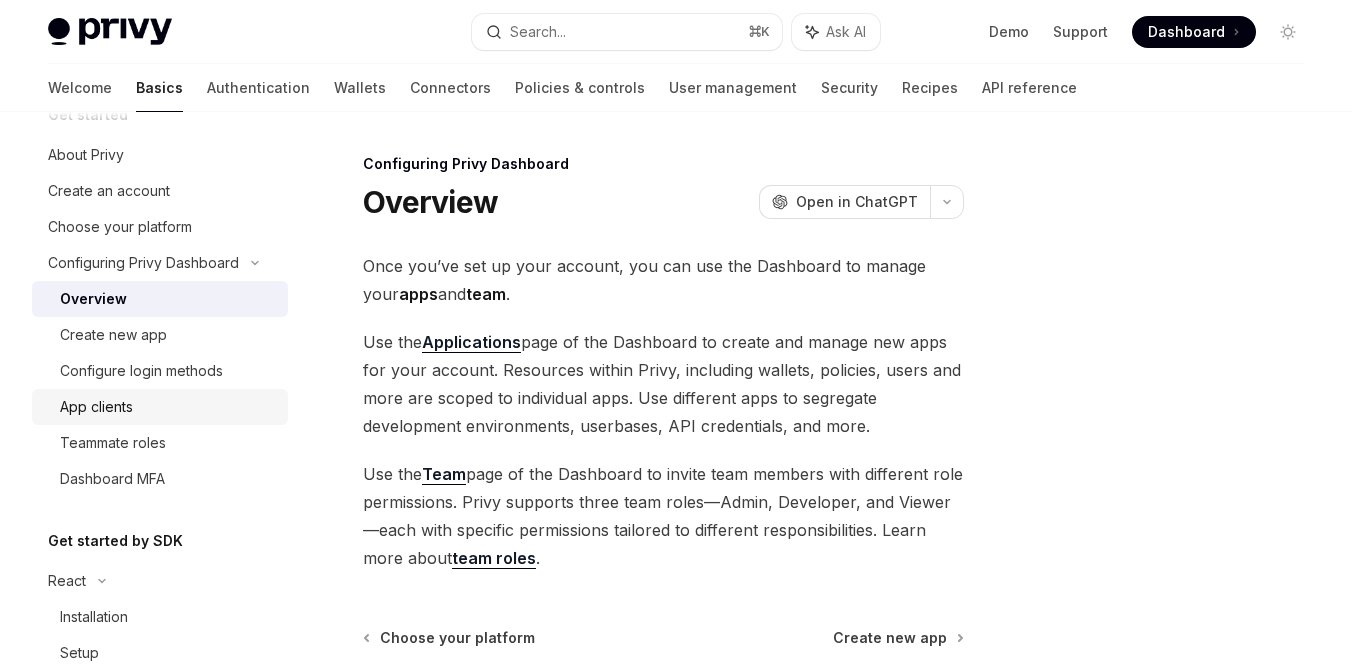 scroll, scrollTop: 45, scrollLeft: 0, axis: vertical 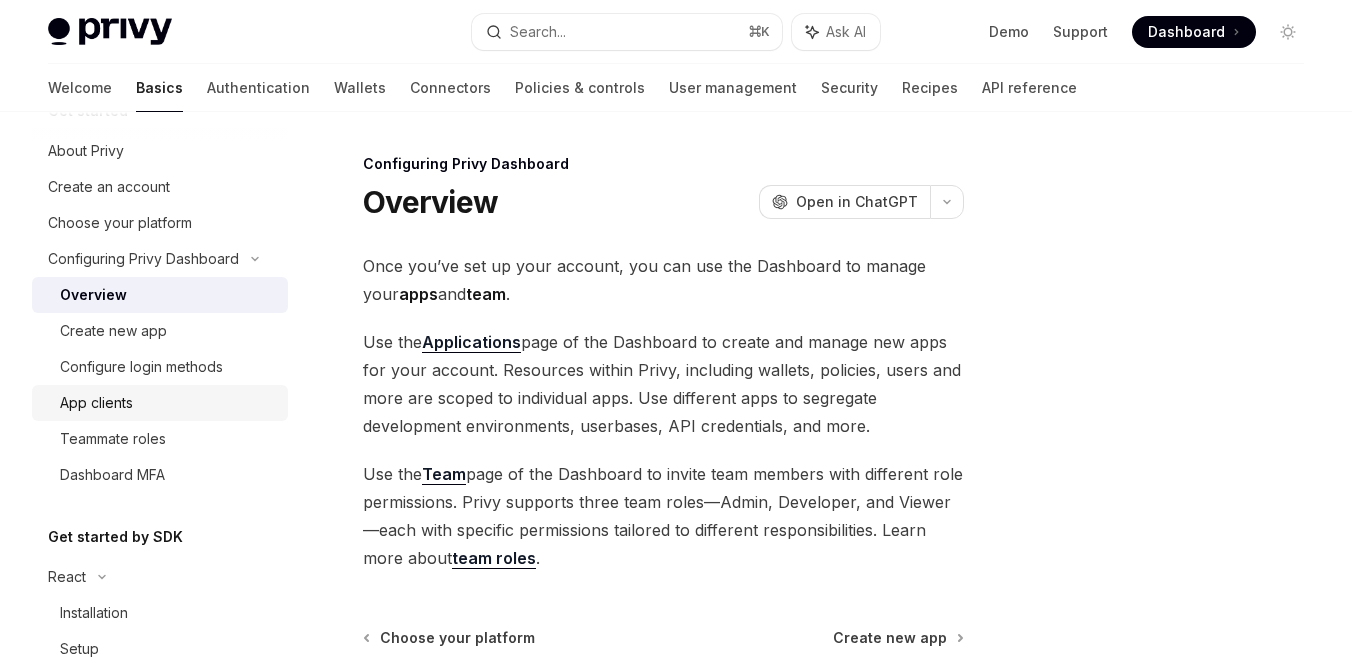 click on "App clients" at bounding box center (168, 403) 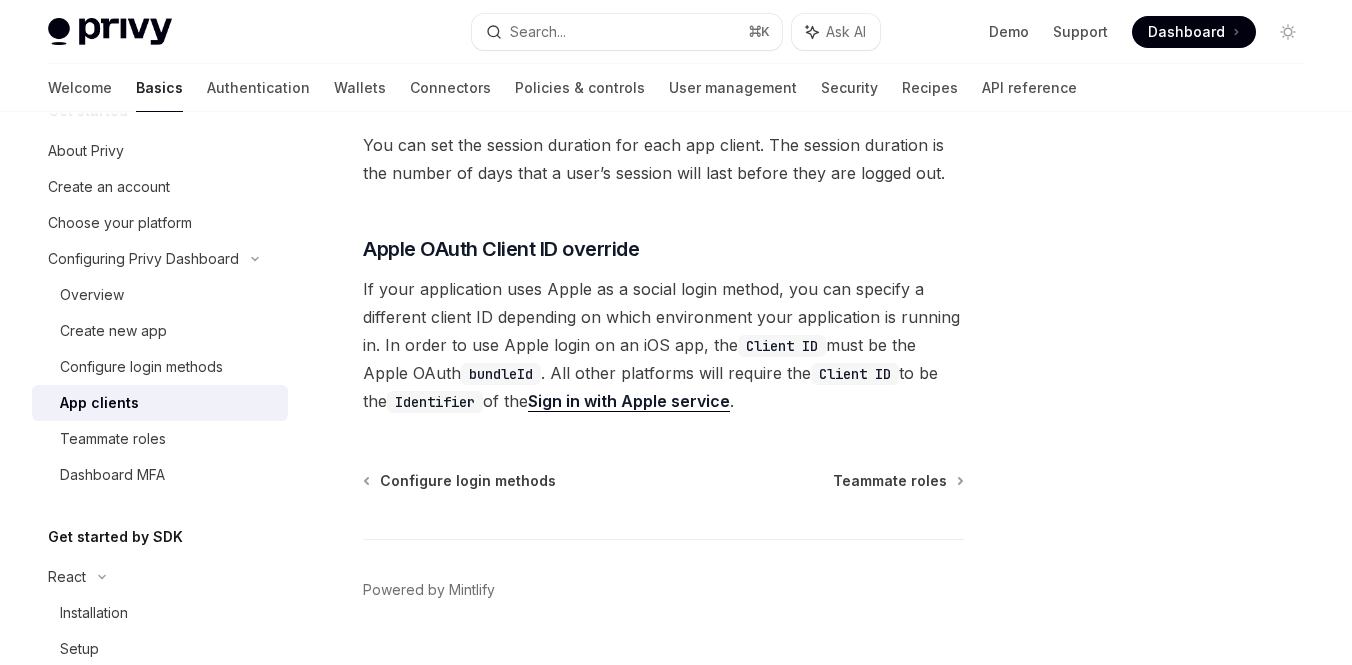 scroll, scrollTop: 1010, scrollLeft: 0, axis: vertical 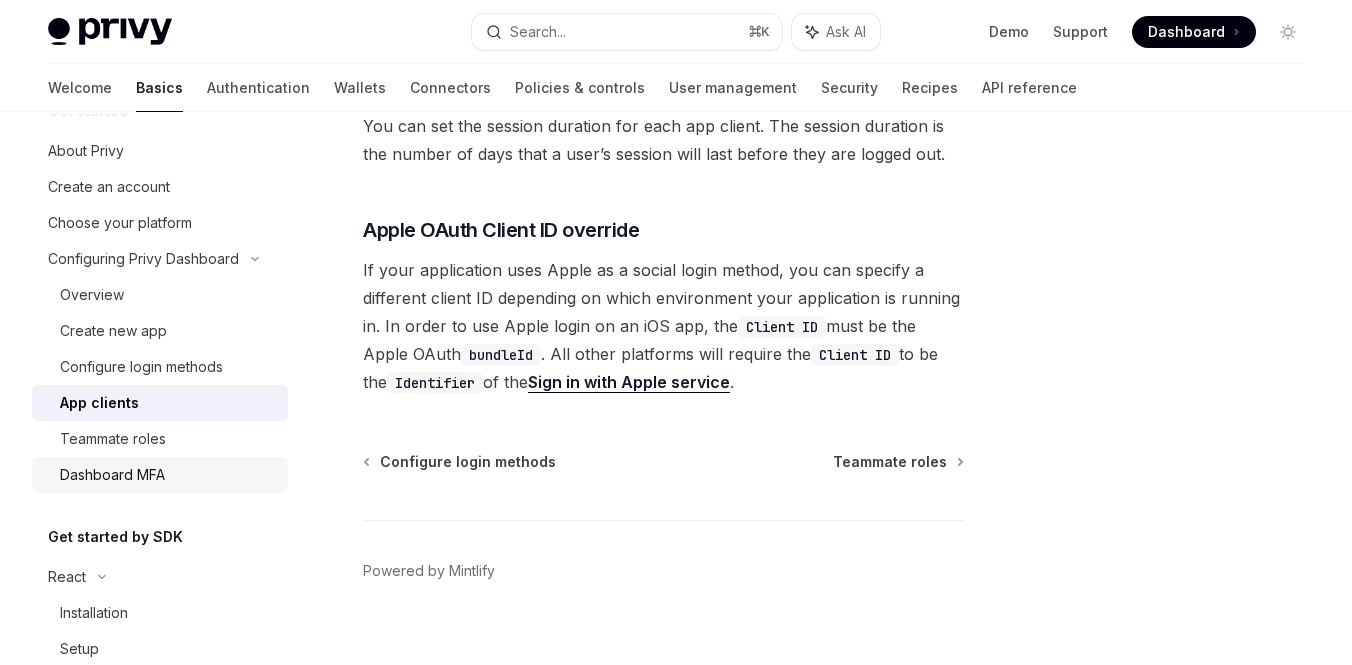 click on "Dashboard MFA" at bounding box center [160, 475] 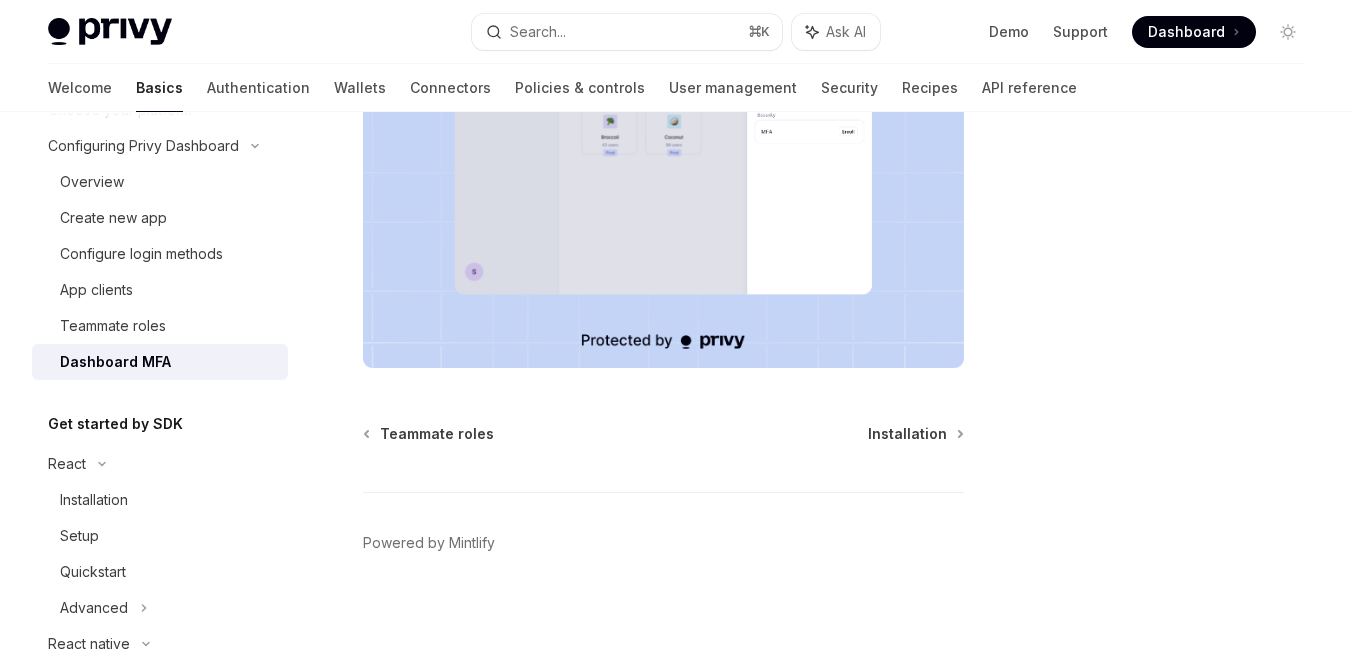 scroll, scrollTop: 104, scrollLeft: 0, axis: vertical 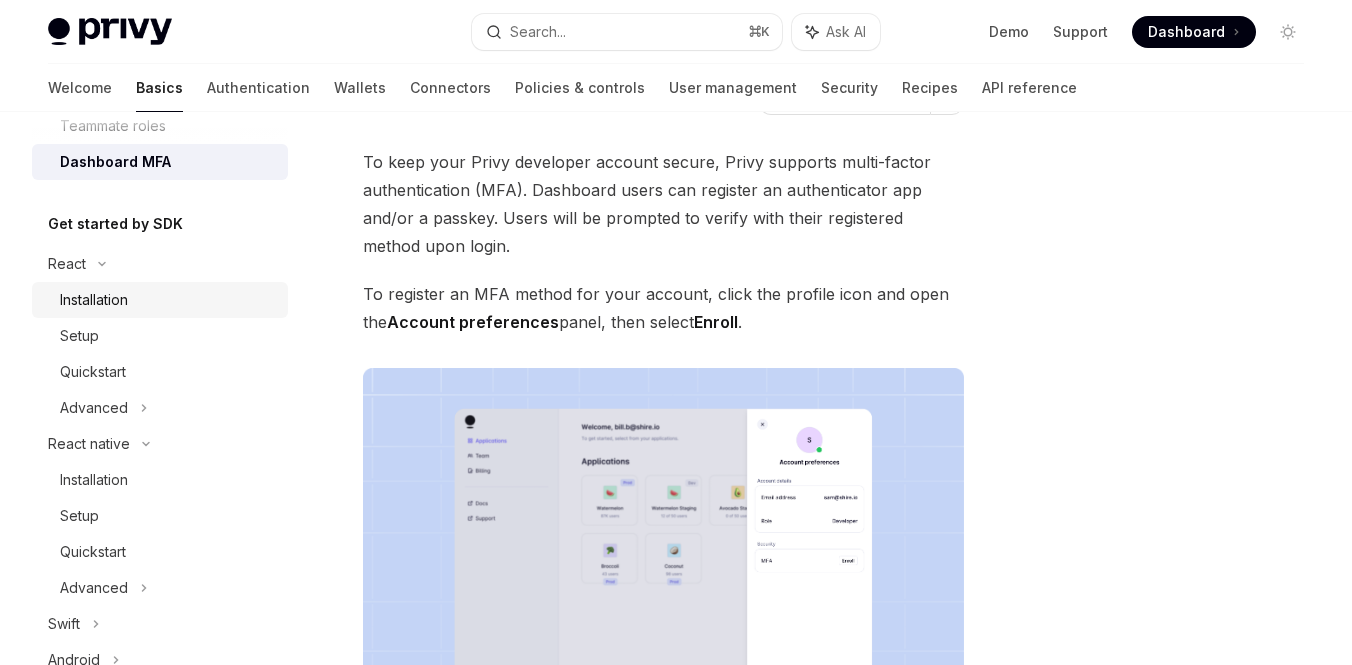 click on "Installation" at bounding box center [168, 300] 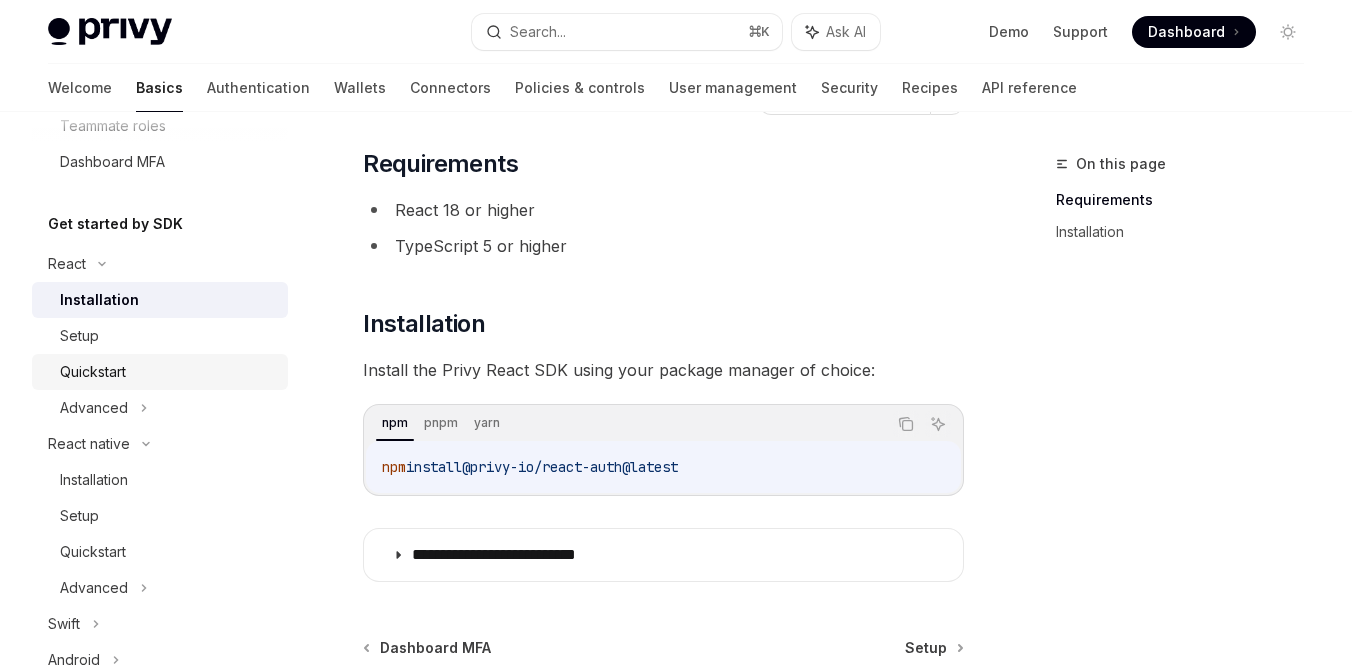 click on "Quickstart" at bounding box center [168, 372] 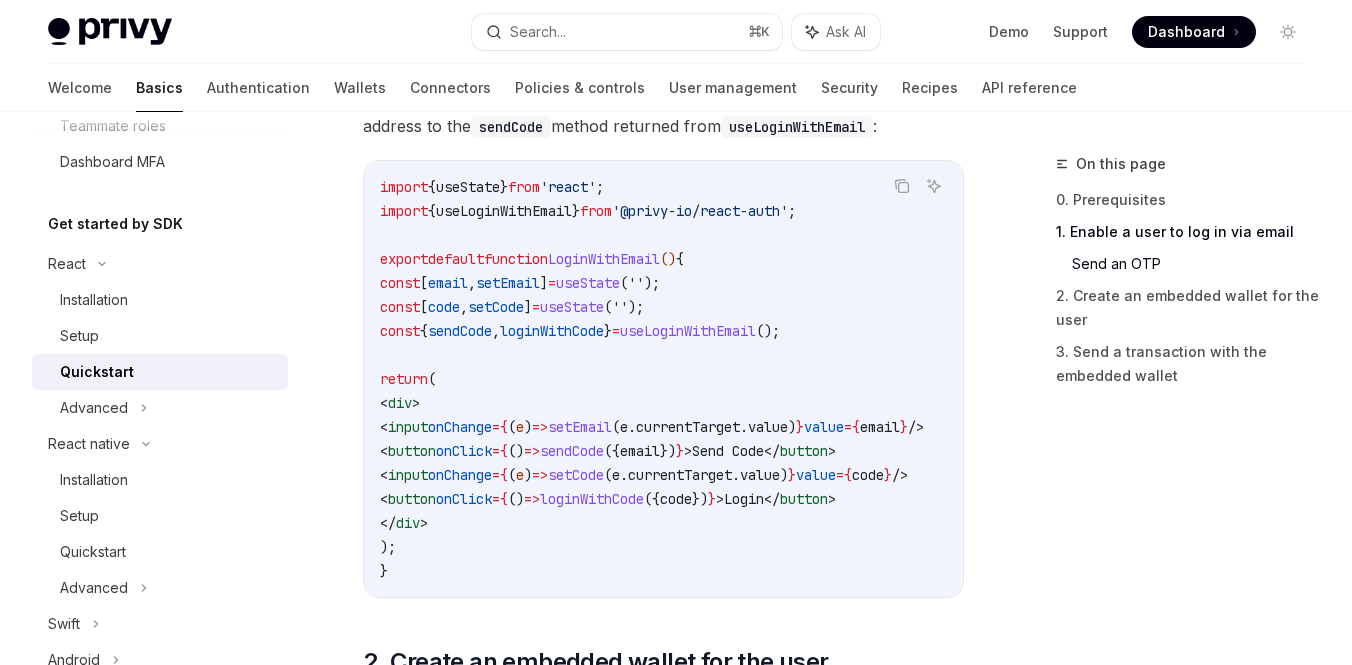 scroll, scrollTop: 952, scrollLeft: 0, axis: vertical 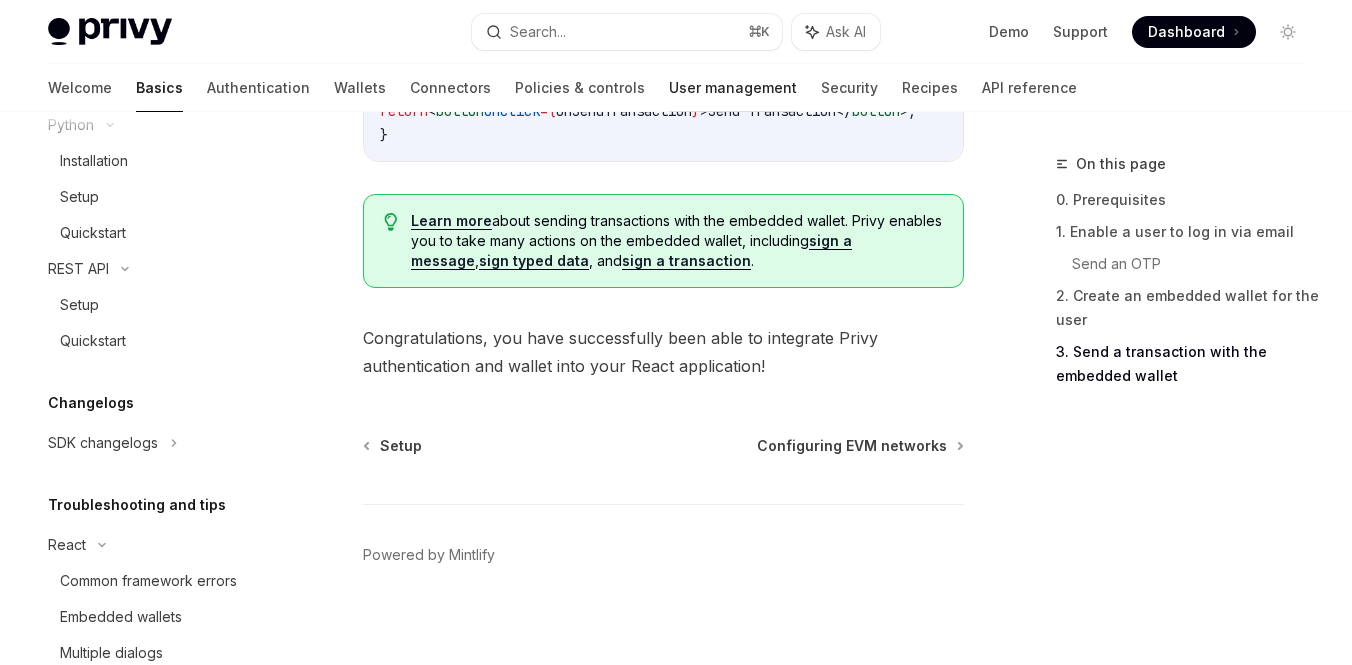 click on "User management" at bounding box center [733, 88] 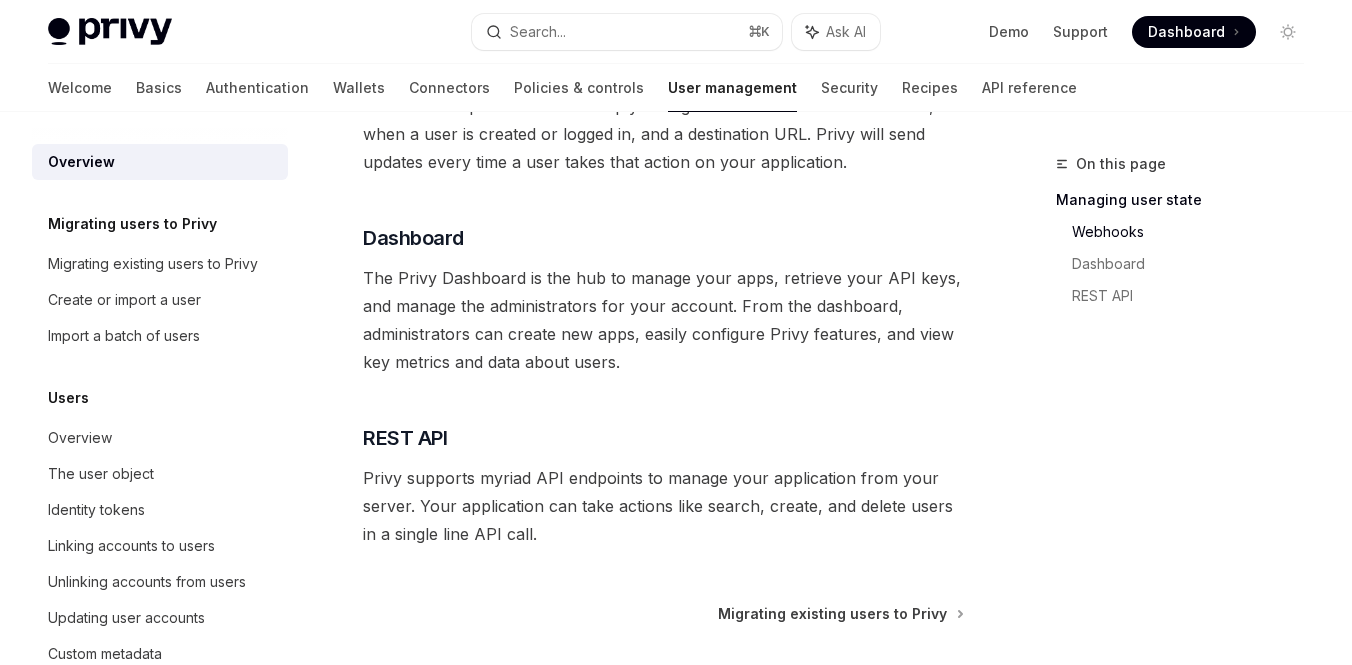 scroll, scrollTop: 457, scrollLeft: 0, axis: vertical 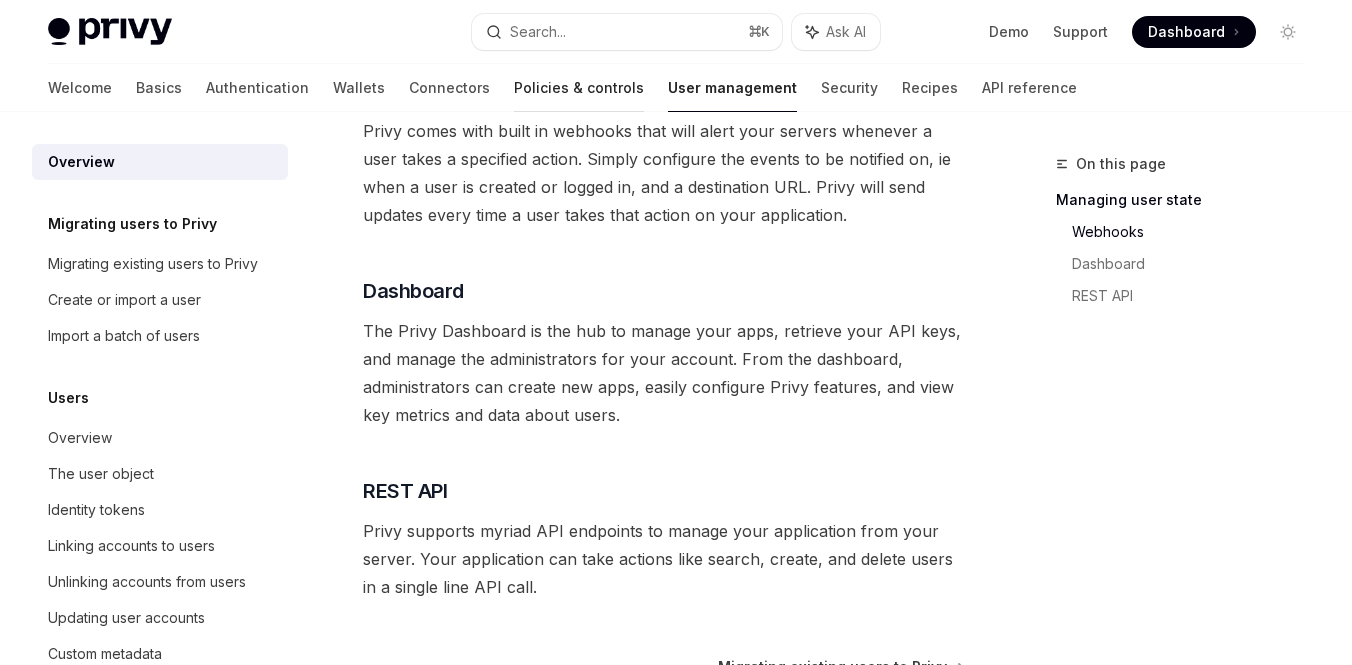 click on "Policies & controls" at bounding box center [579, 88] 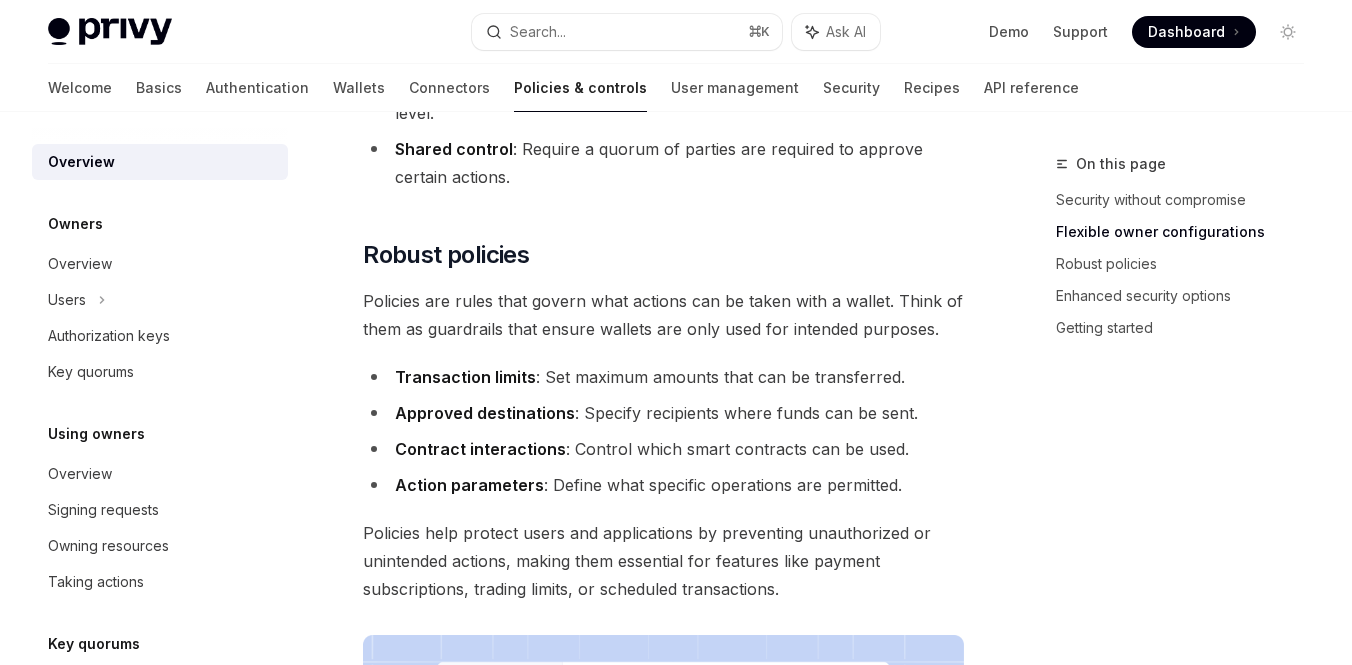 scroll, scrollTop: 829, scrollLeft: 0, axis: vertical 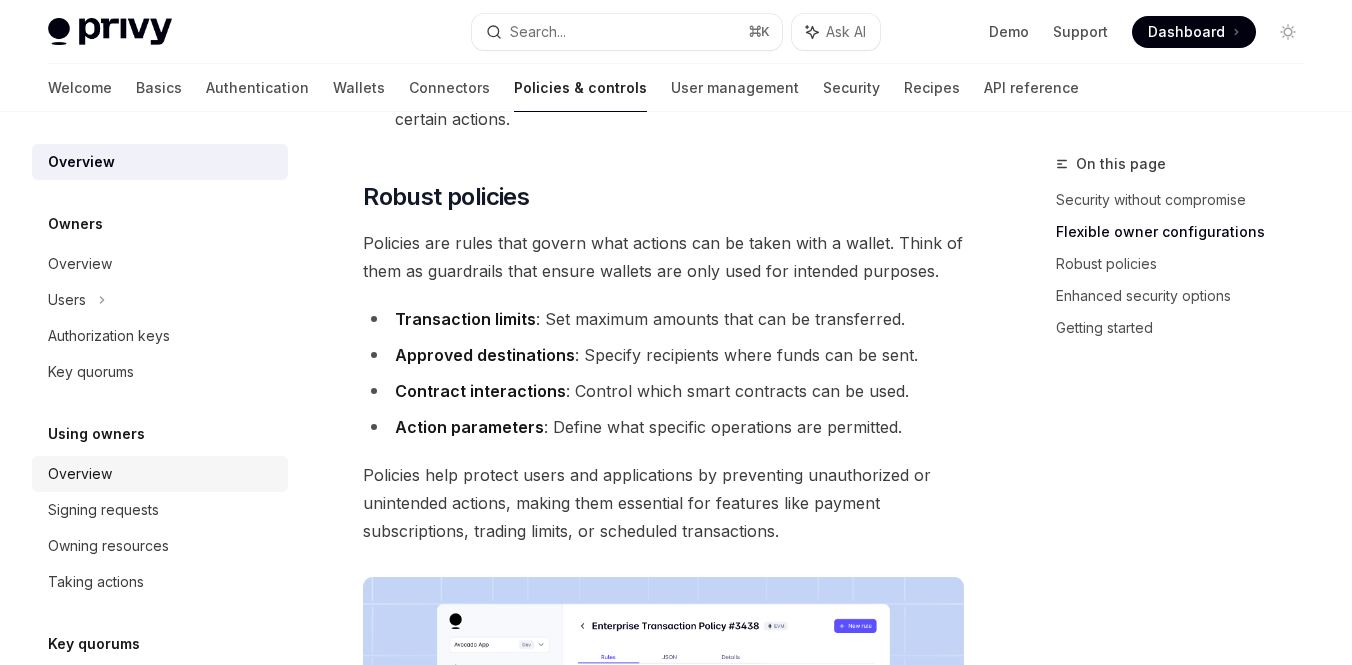 click on "Overview" at bounding box center (162, 474) 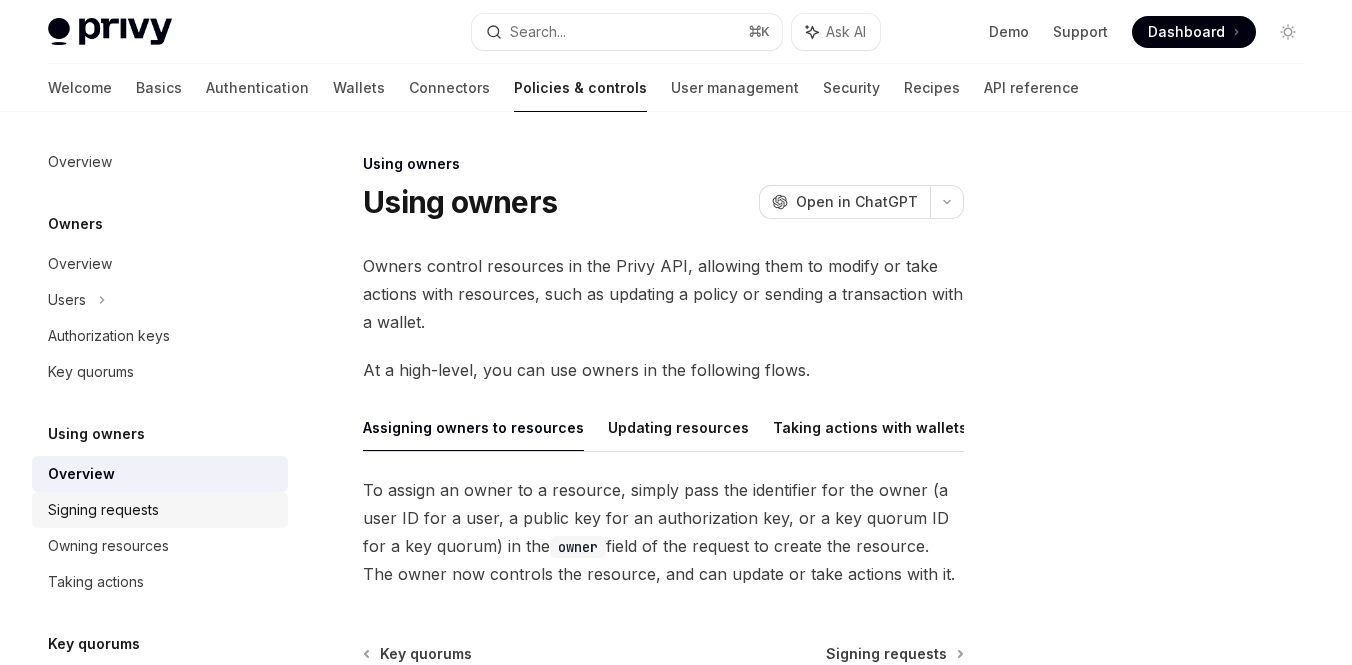 click on "Signing requests" at bounding box center (103, 510) 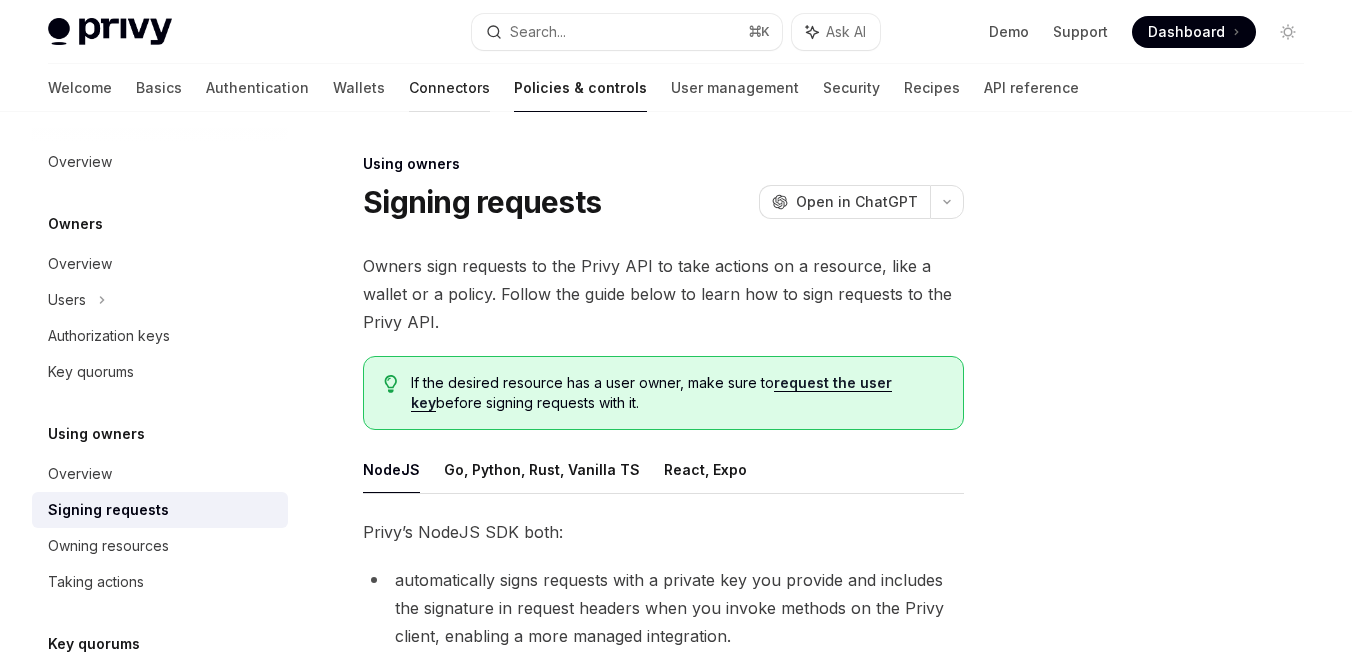 click on "Connectors" at bounding box center (449, 88) 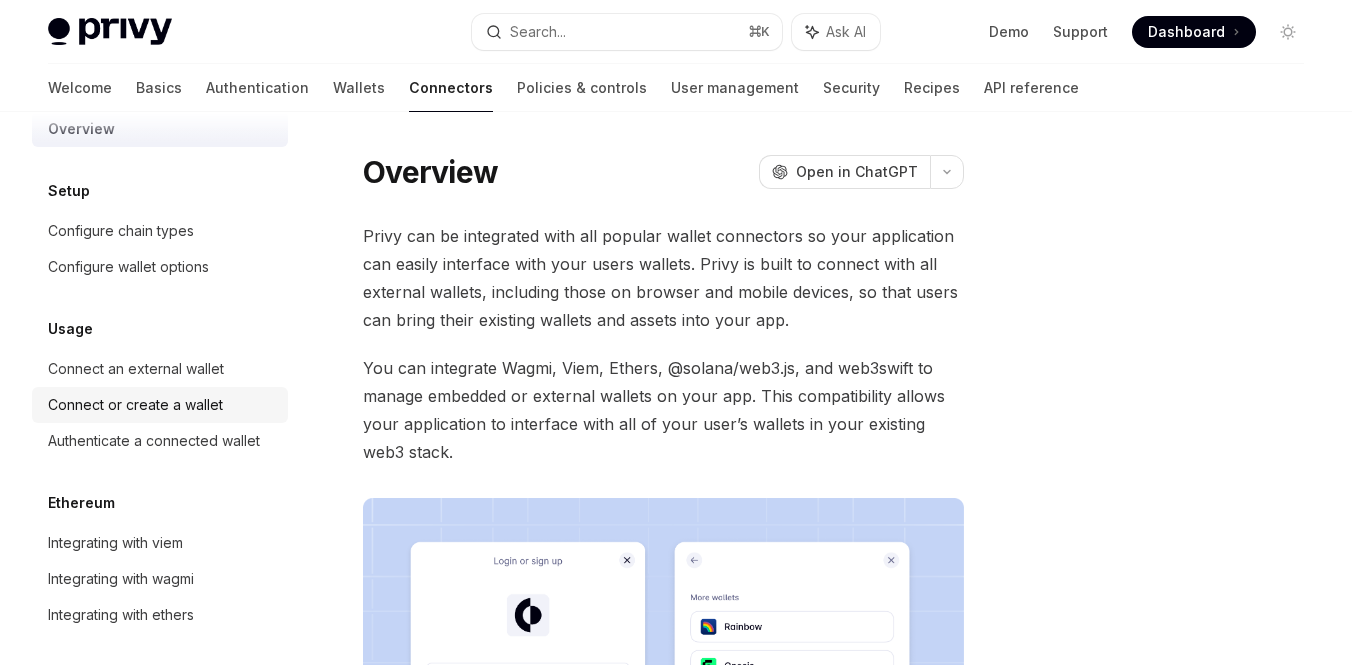 scroll, scrollTop: 143, scrollLeft: 0, axis: vertical 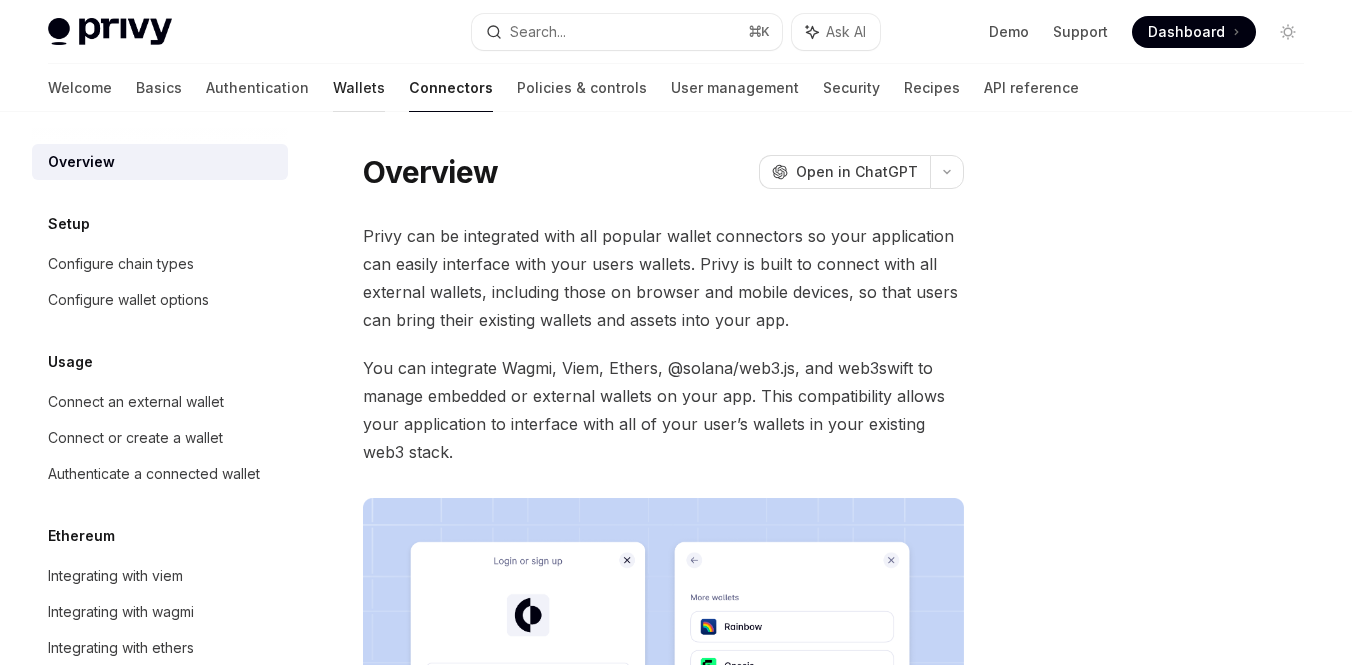 click on "Wallets" at bounding box center (359, 88) 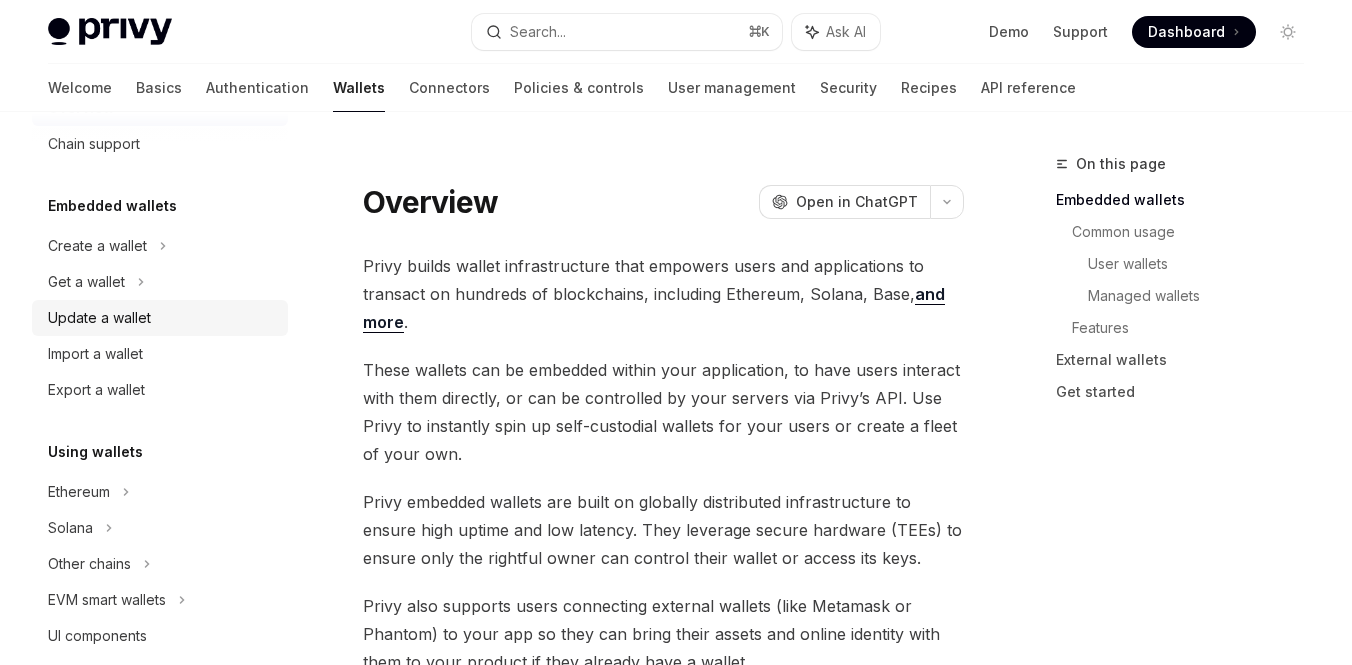 scroll, scrollTop: 70, scrollLeft: 0, axis: vertical 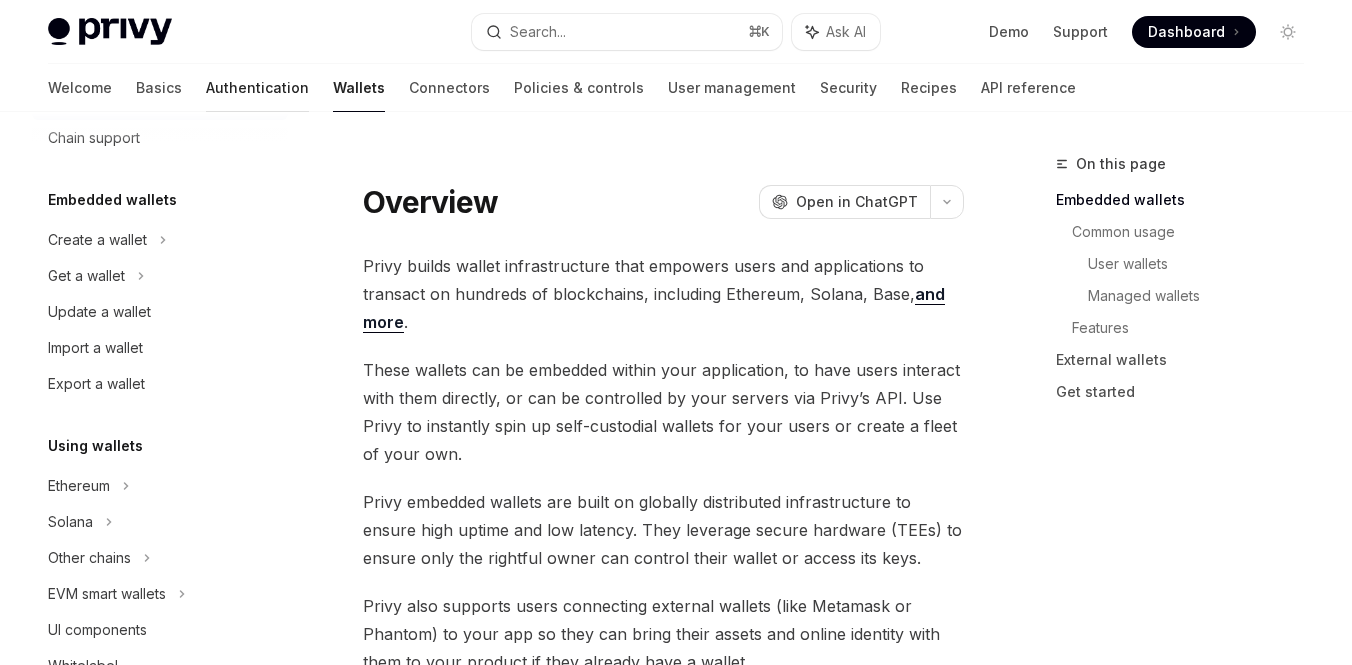 click on "Authentication" at bounding box center (257, 88) 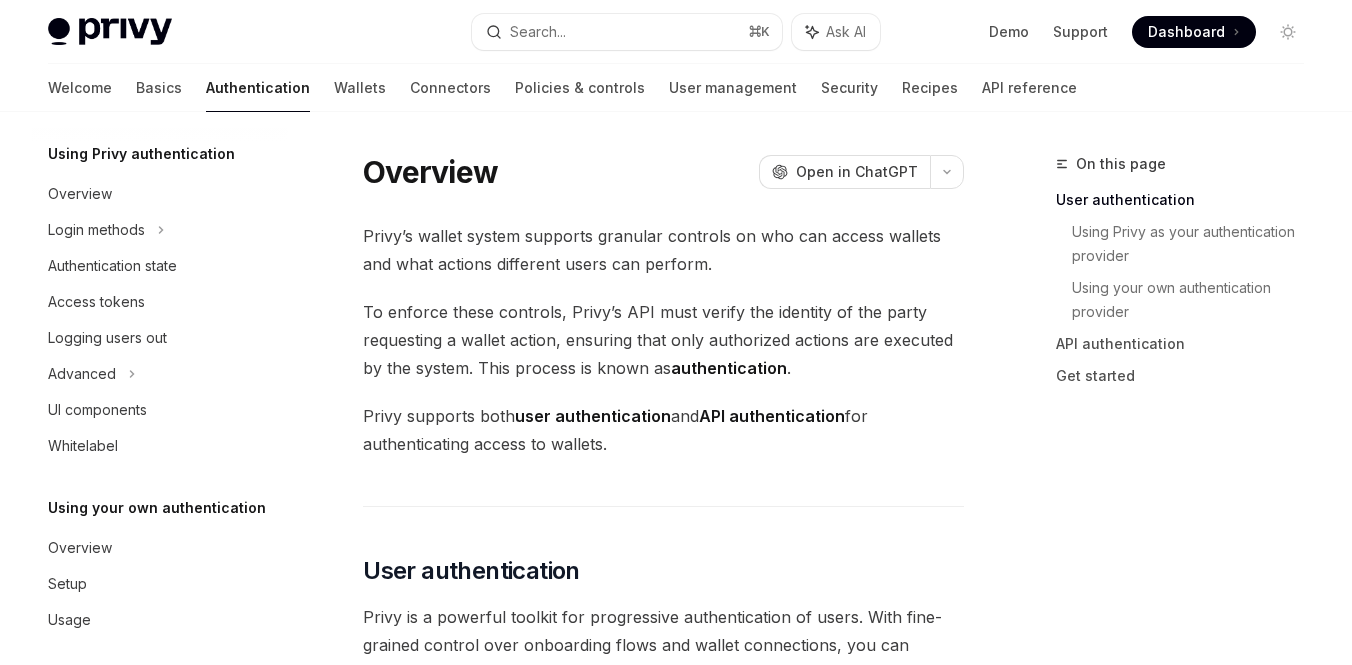 scroll, scrollTop: 0, scrollLeft: 0, axis: both 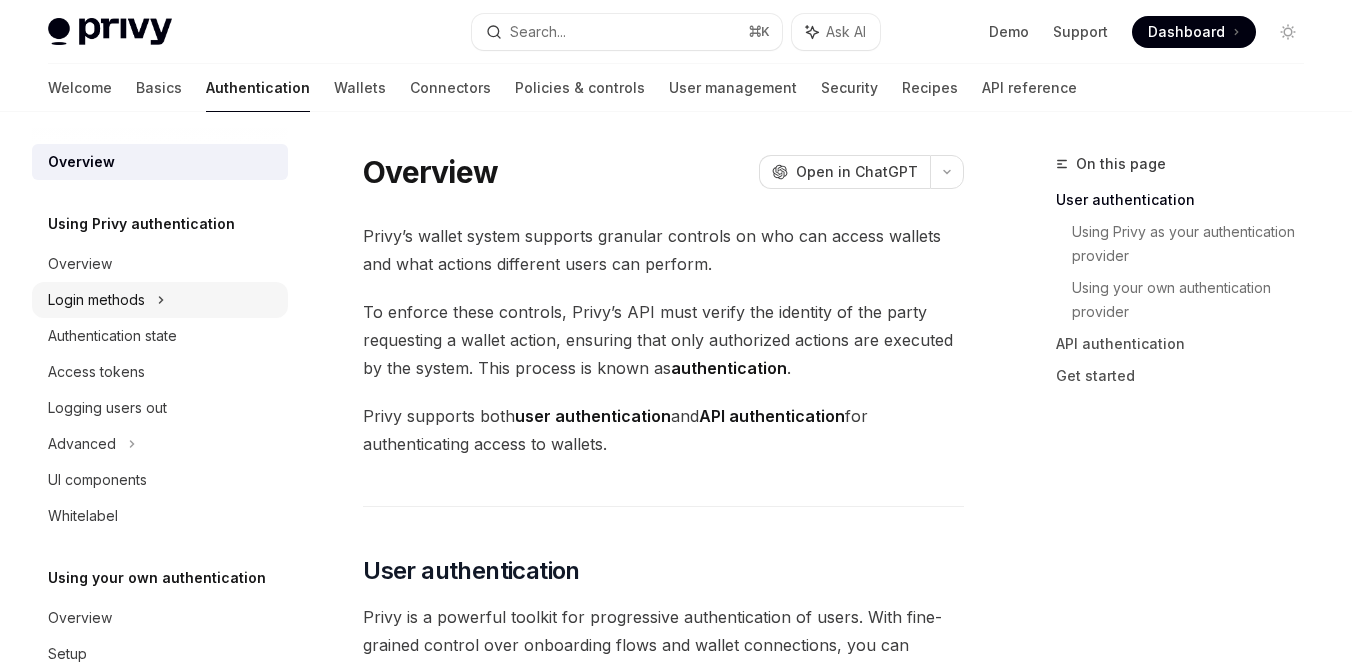 click on "Login methods" at bounding box center [160, 300] 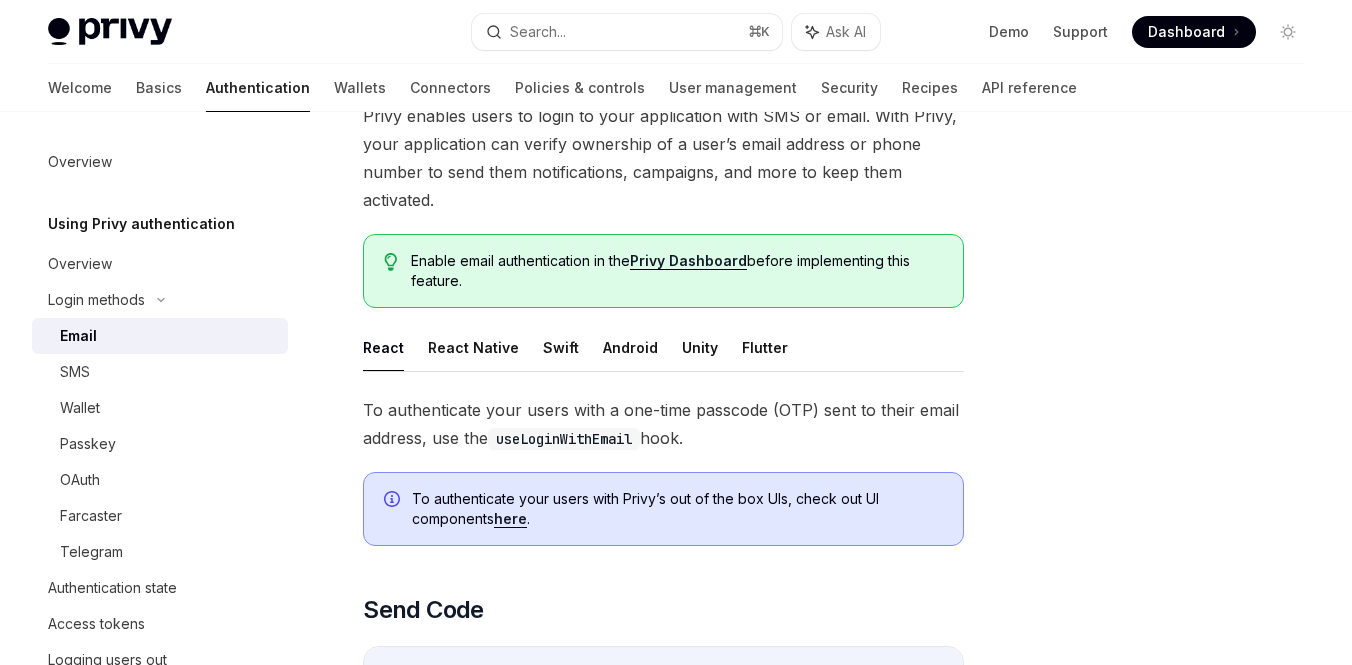 scroll, scrollTop: 185, scrollLeft: 0, axis: vertical 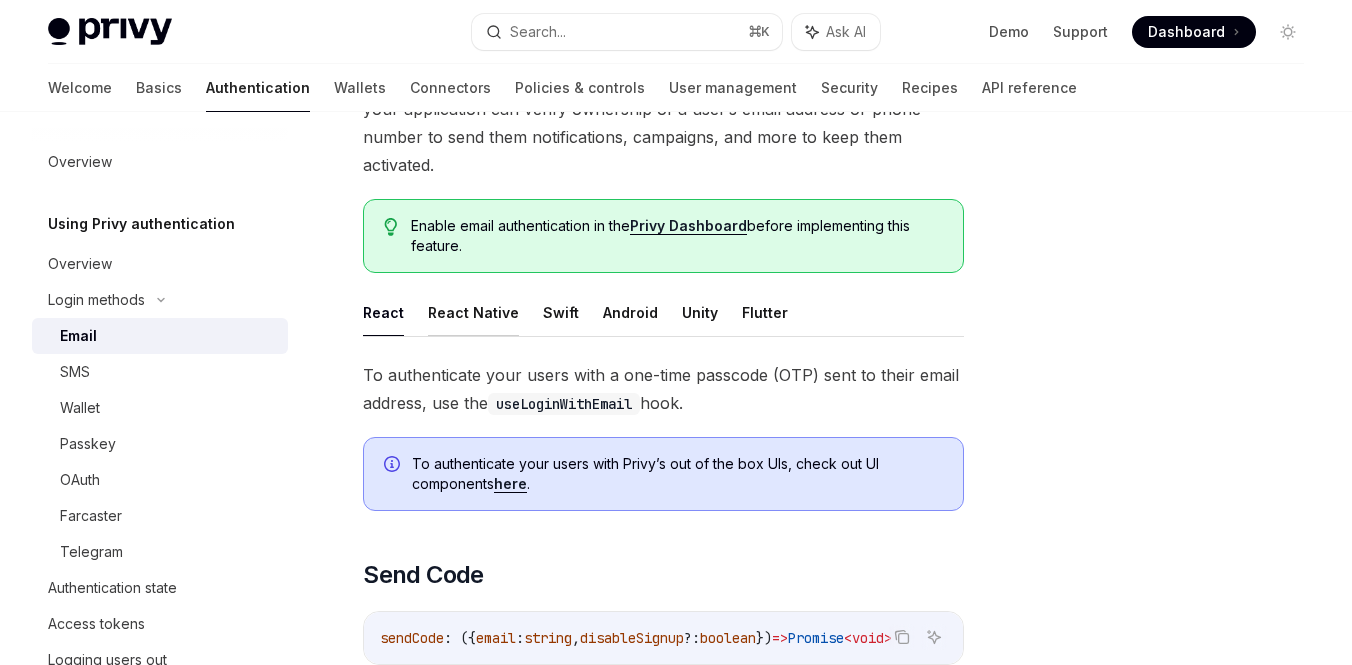 click on "React Native" at bounding box center [473, 312] 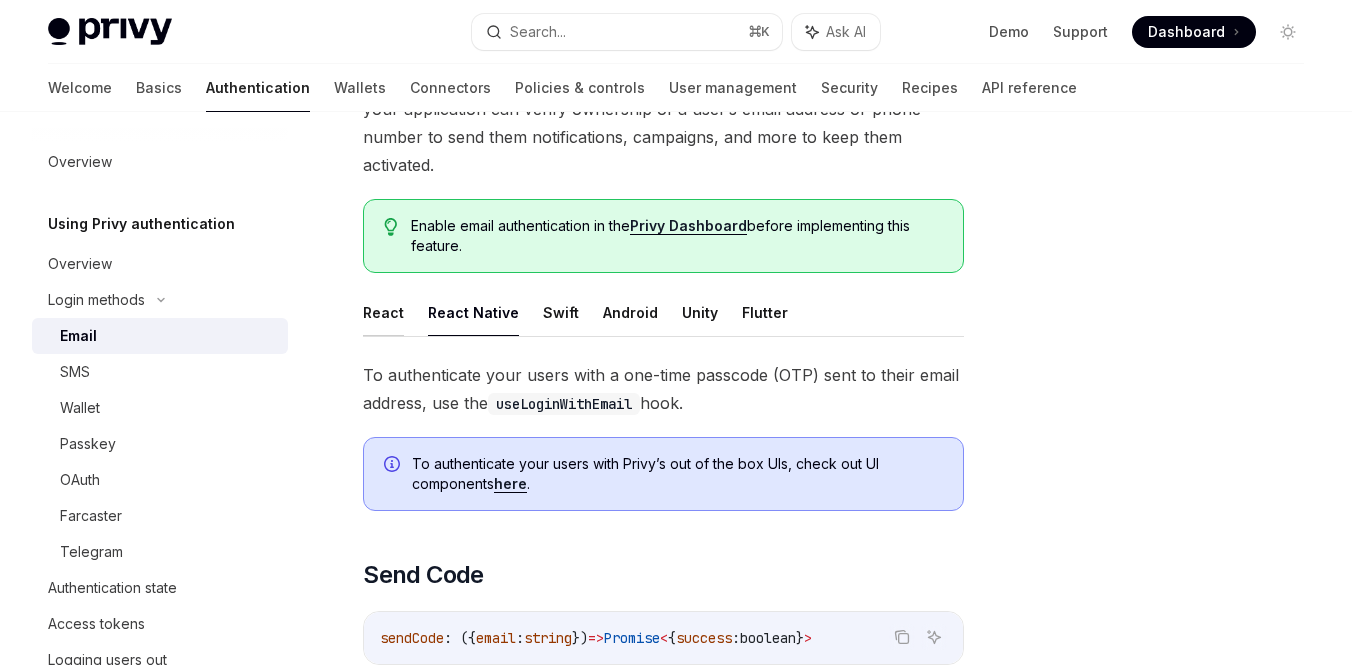 click on "React" at bounding box center [383, 312] 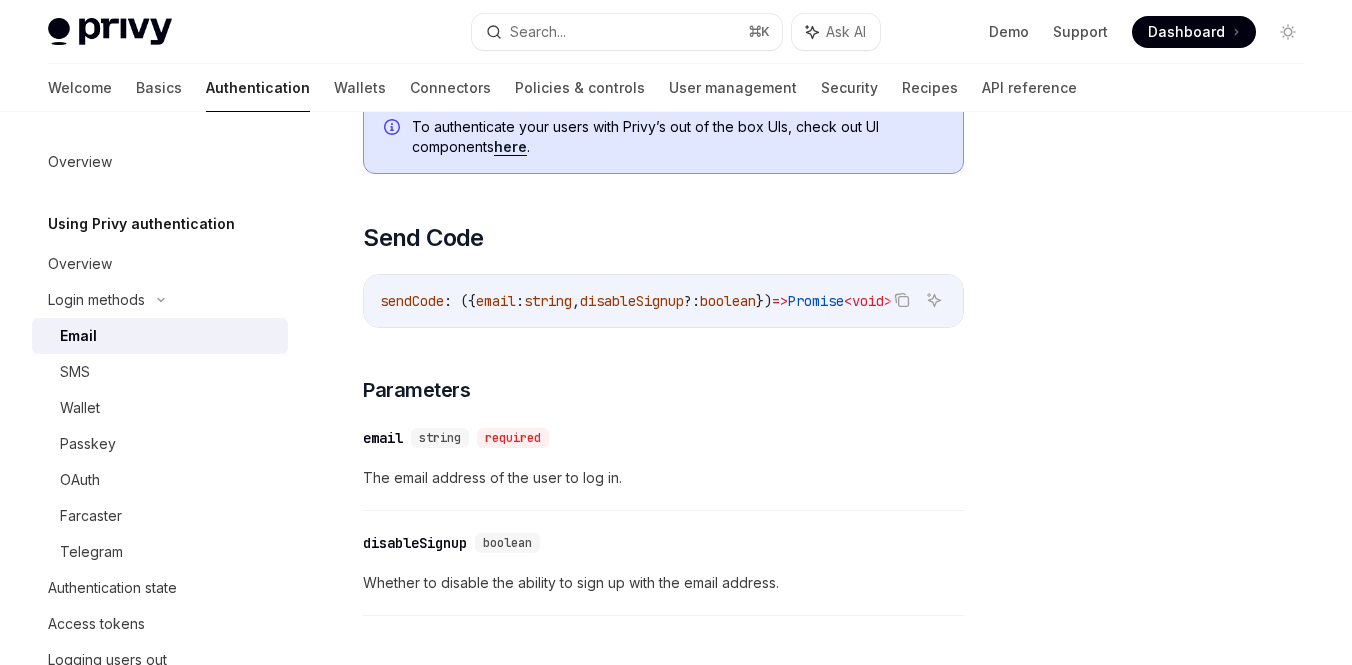scroll, scrollTop: 549, scrollLeft: 0, axis: vertical 